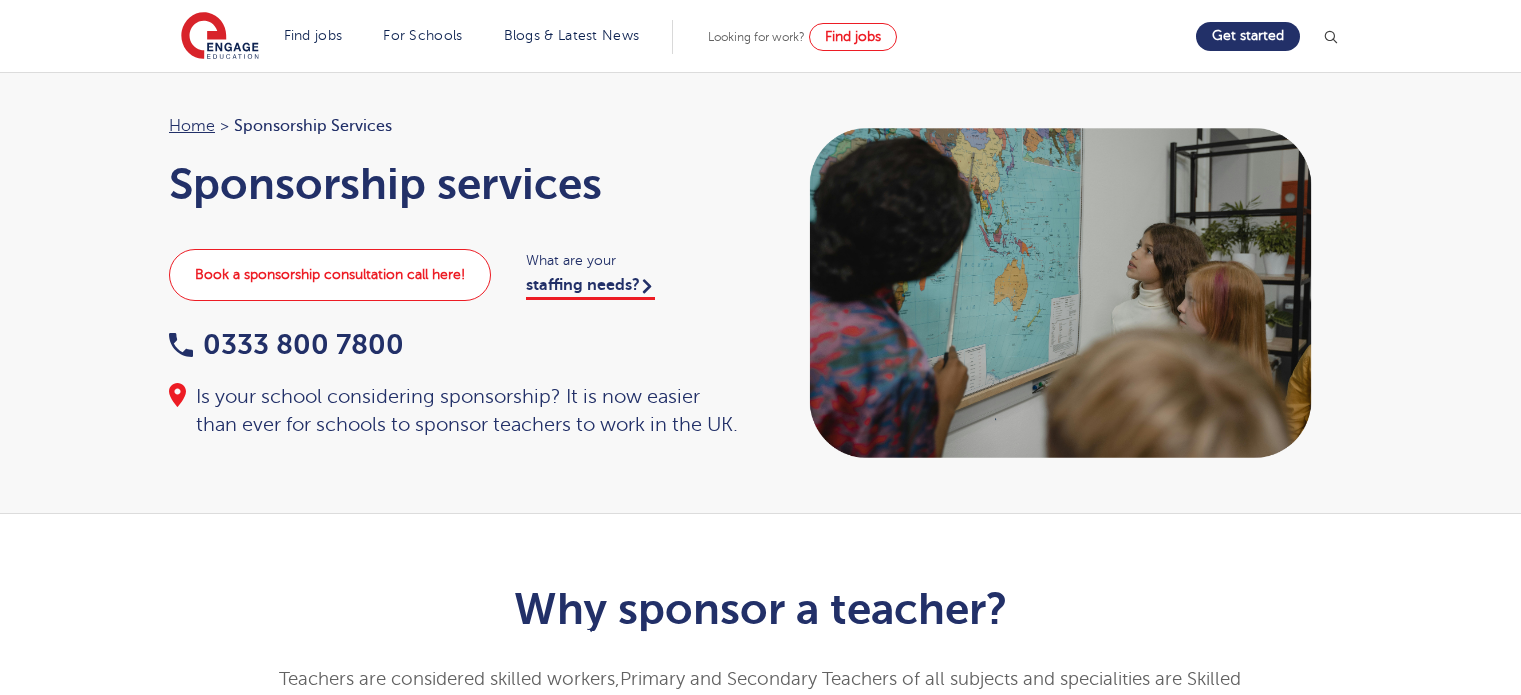 scroll, scrollTop: 0, scrollLeft: 0, axis: both 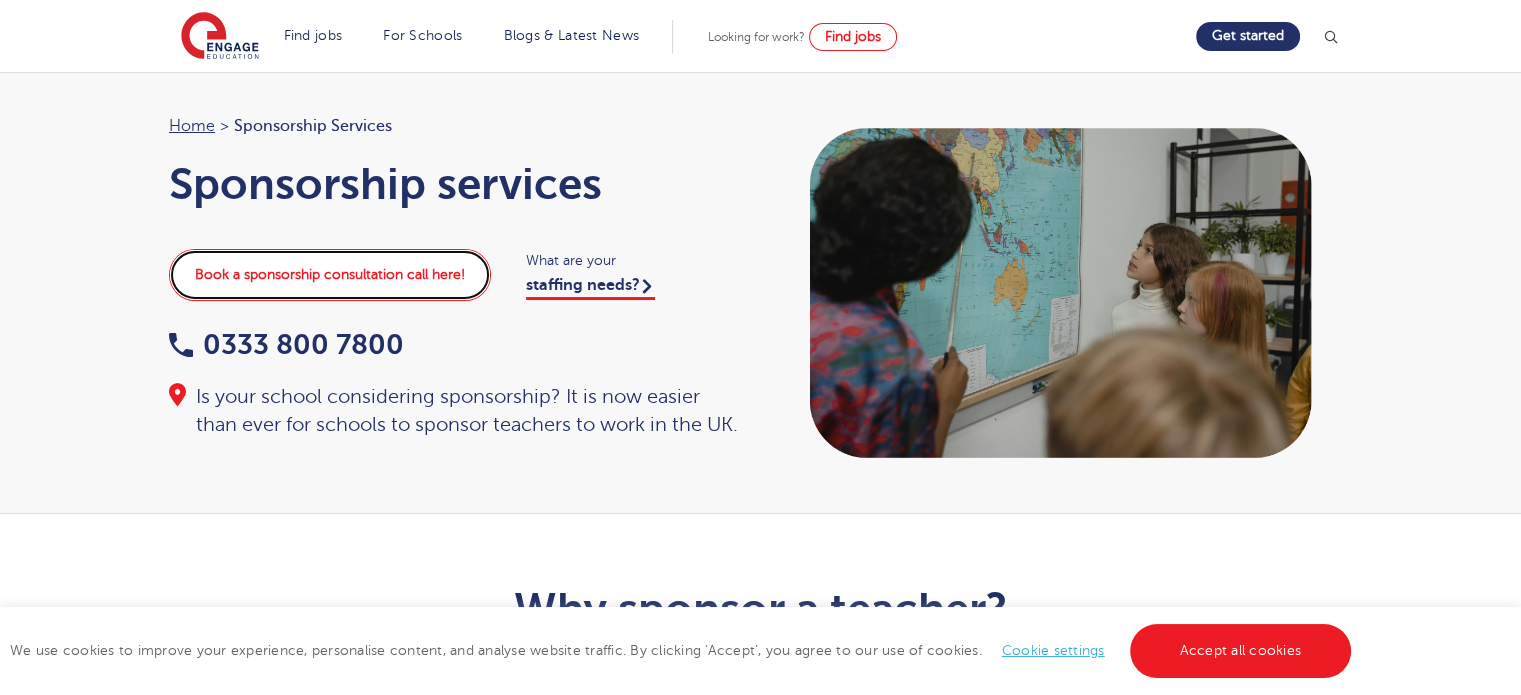 click on "Book a sponsorship consultation call here!" at bounding box center [330, 275] 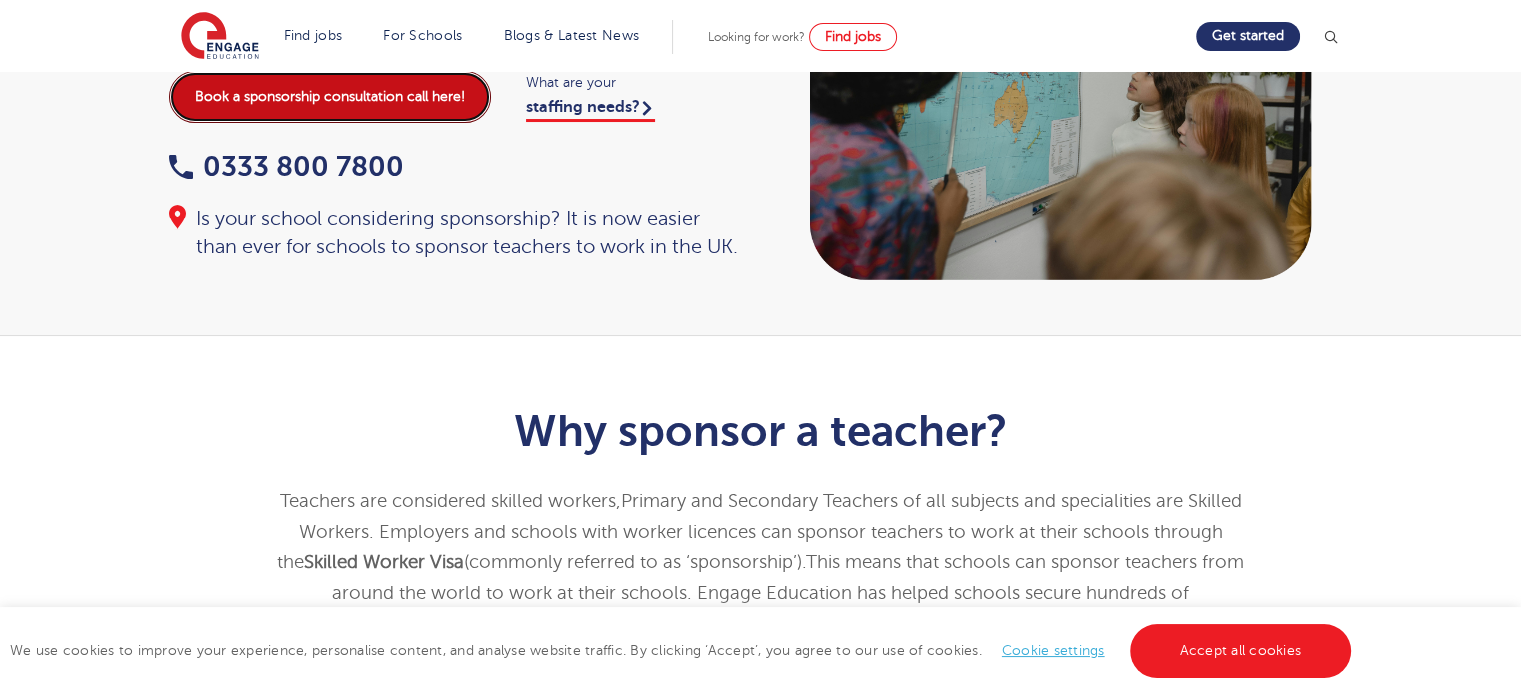 scroll, scrollTop: 0, scrollLeft: 0, axis: both 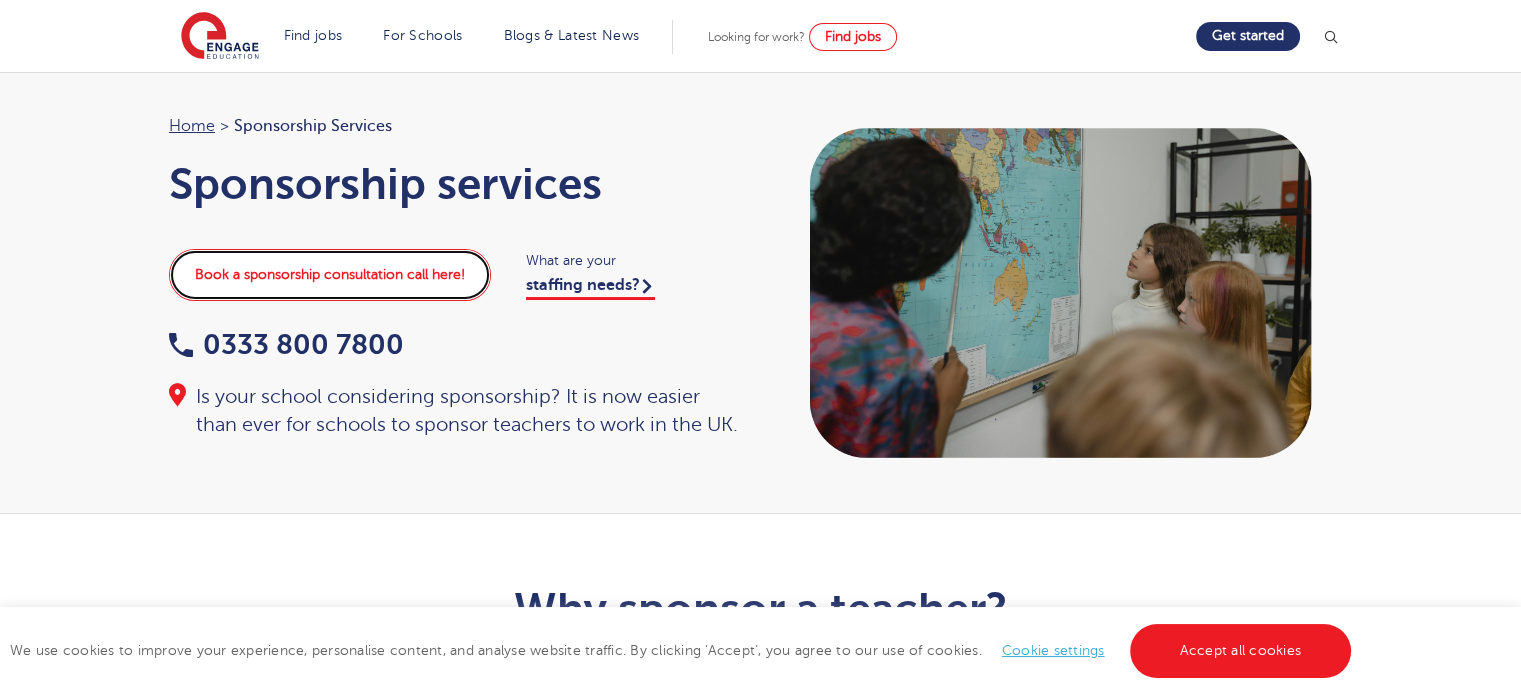 click on "Book a sponsorship consultation call here!" at bounding box center [330, 275] 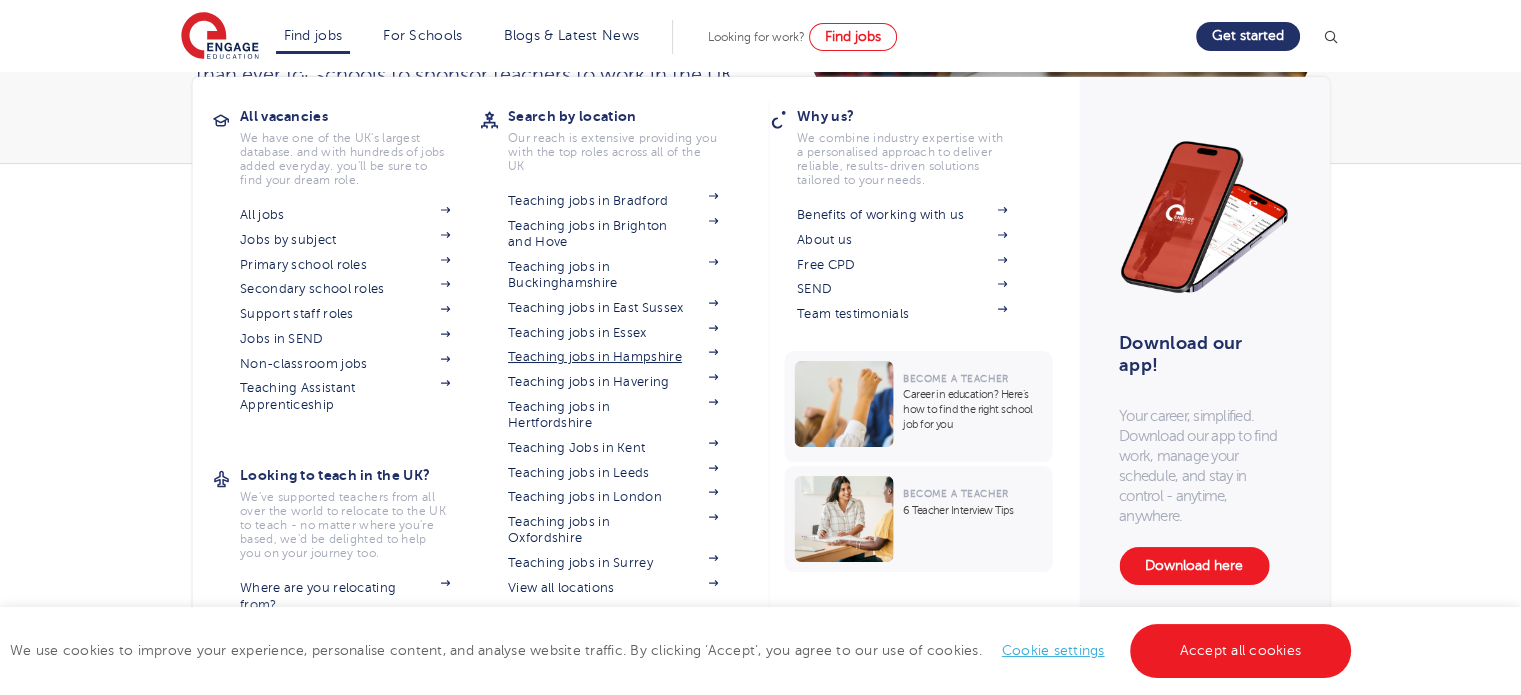 scroll, scrollTop: 400, scrollLeft: 0, axis: vertical 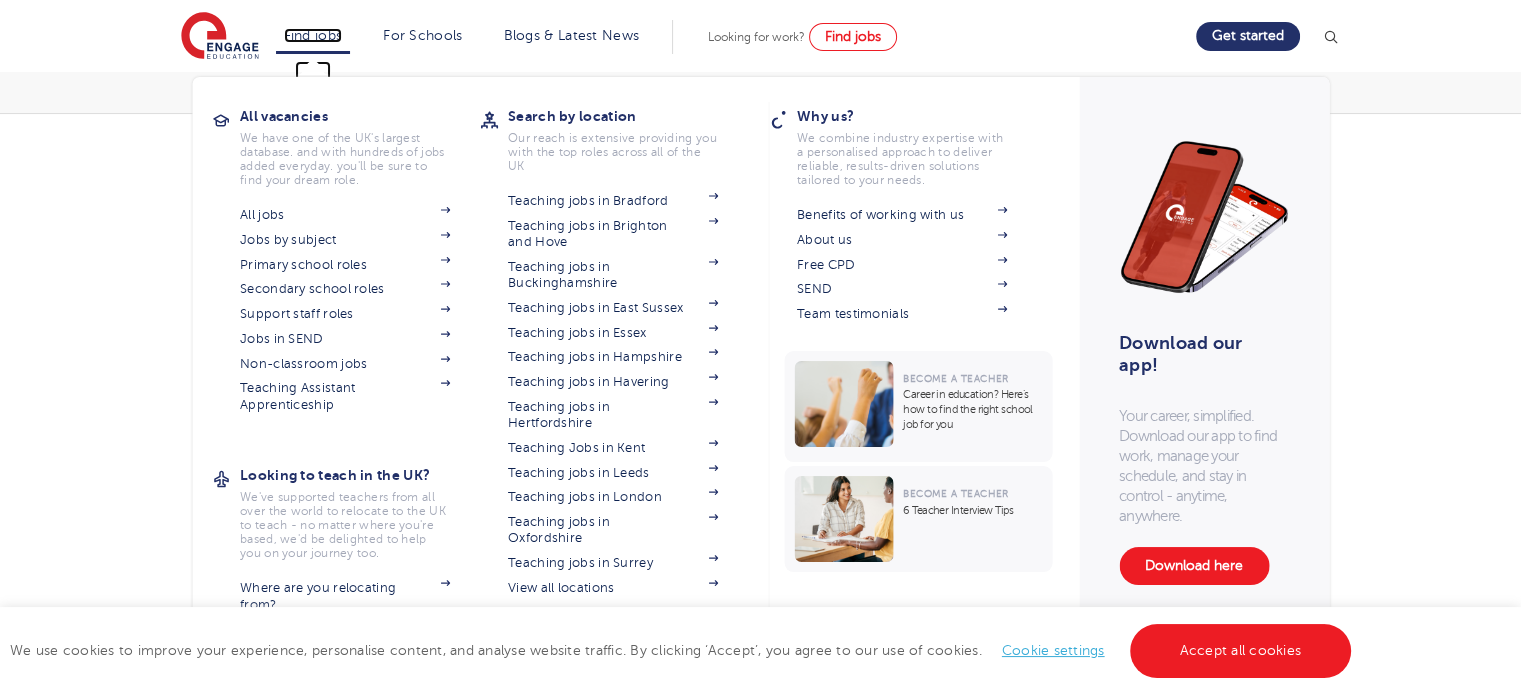 click on "Find jobs" at bounding box center [313, 35] 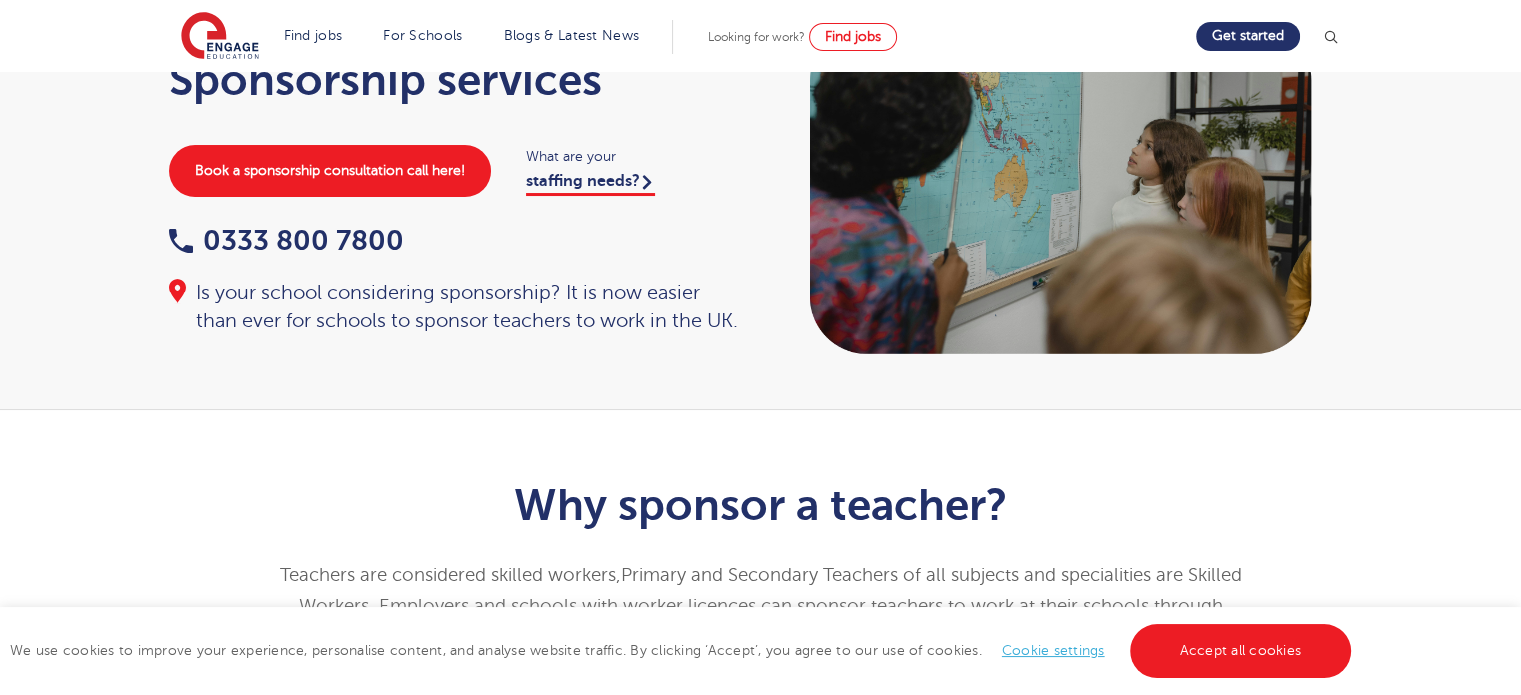 scroll, scrollTop: 0, scrollLeft: 0, axis: both 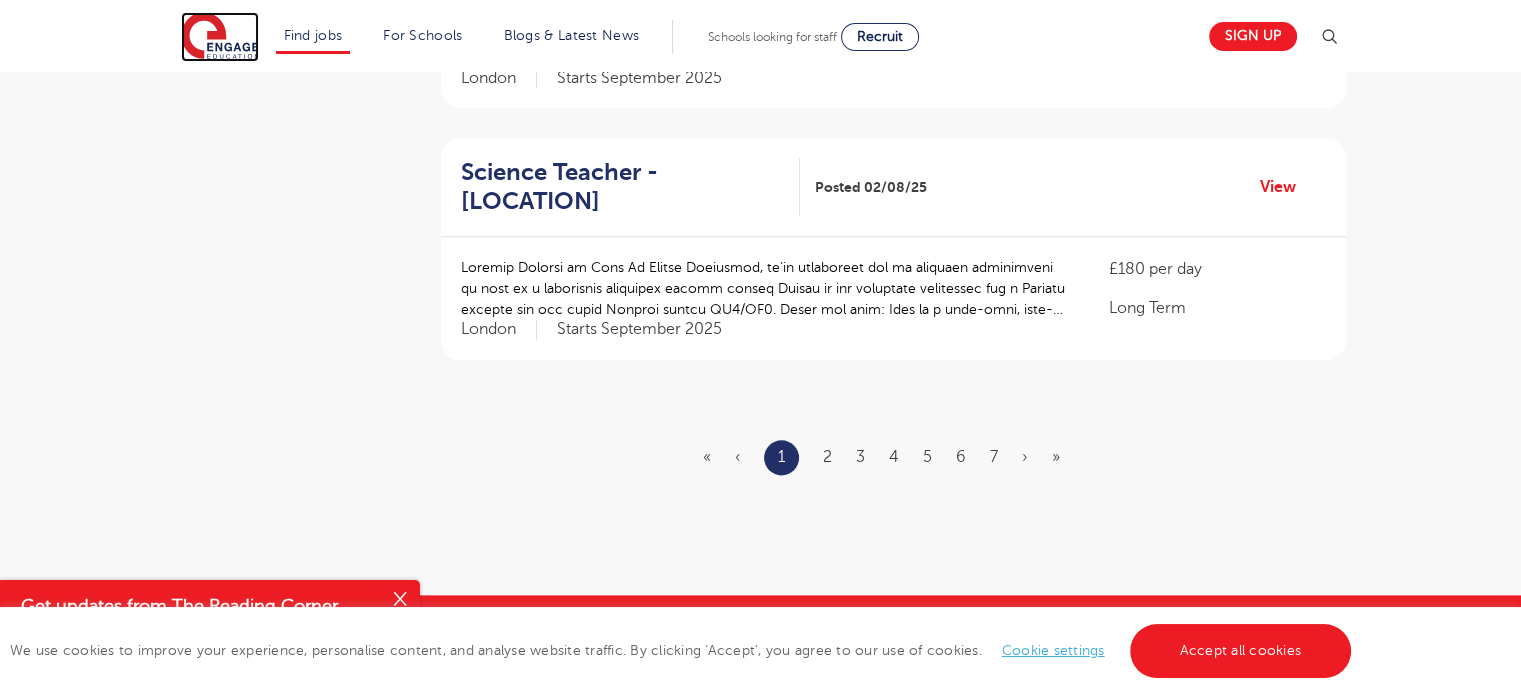 click at bounding box center [220, 37] 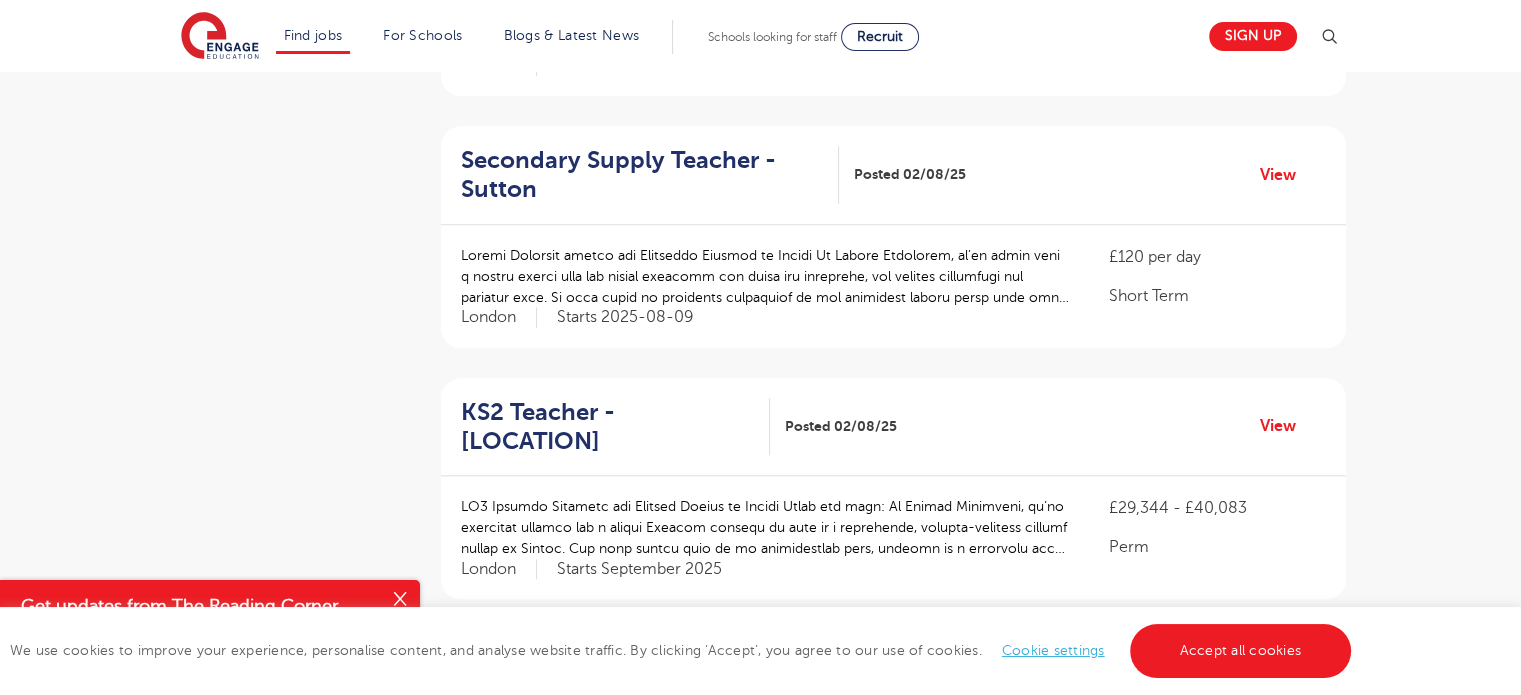scroll, scrollTop: 1900, scrollLeft: 0, axis: vertical 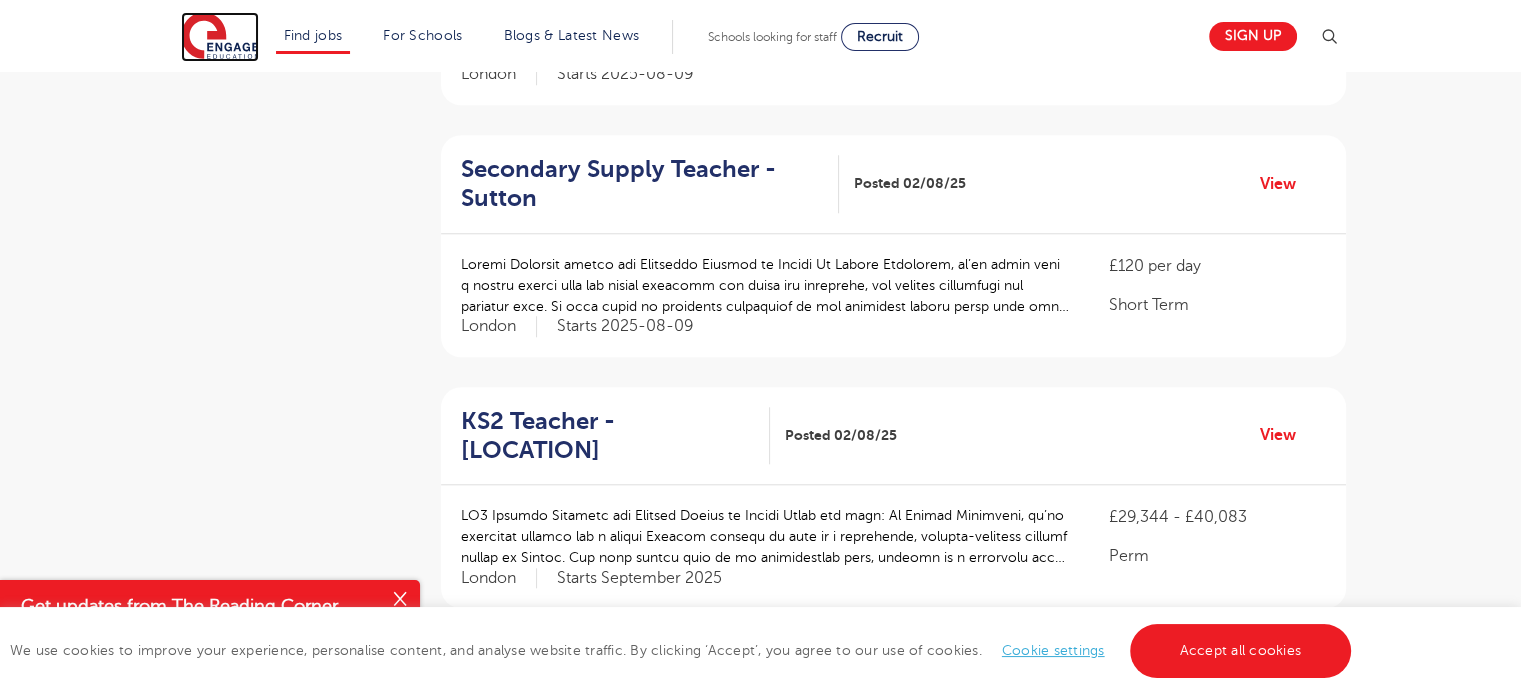 click at bounding box center (220, 37) 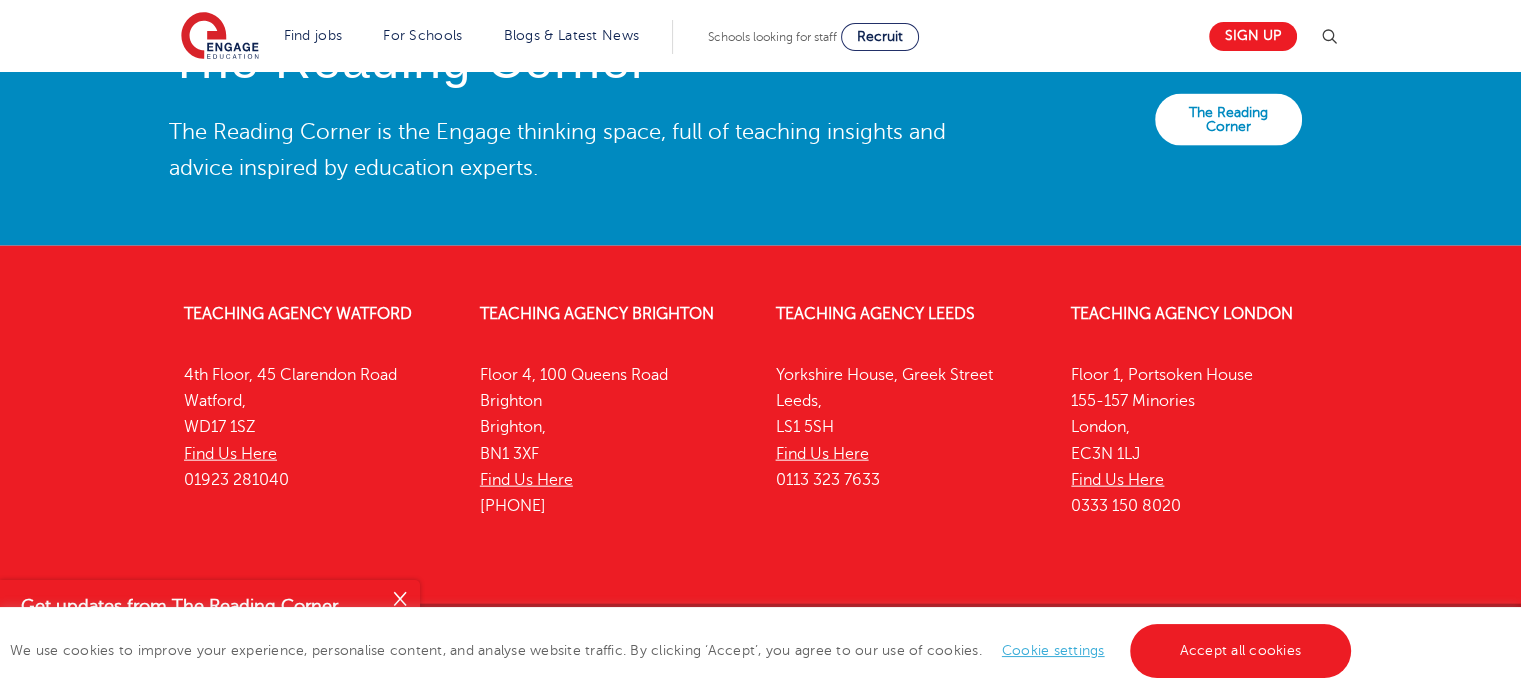scroll, scrollTop: 4571, scrollLeft: 0, axis: vertical 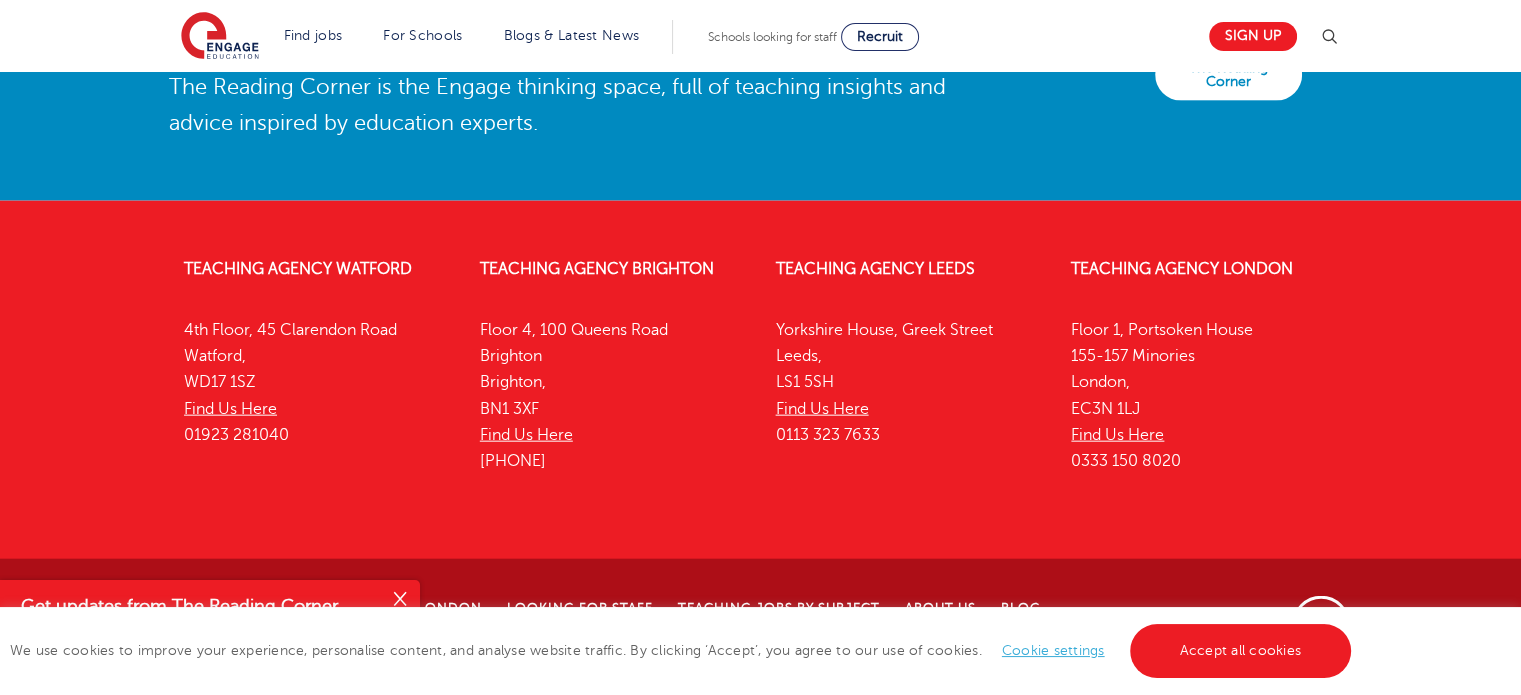 click at bounding box center (400, 600) 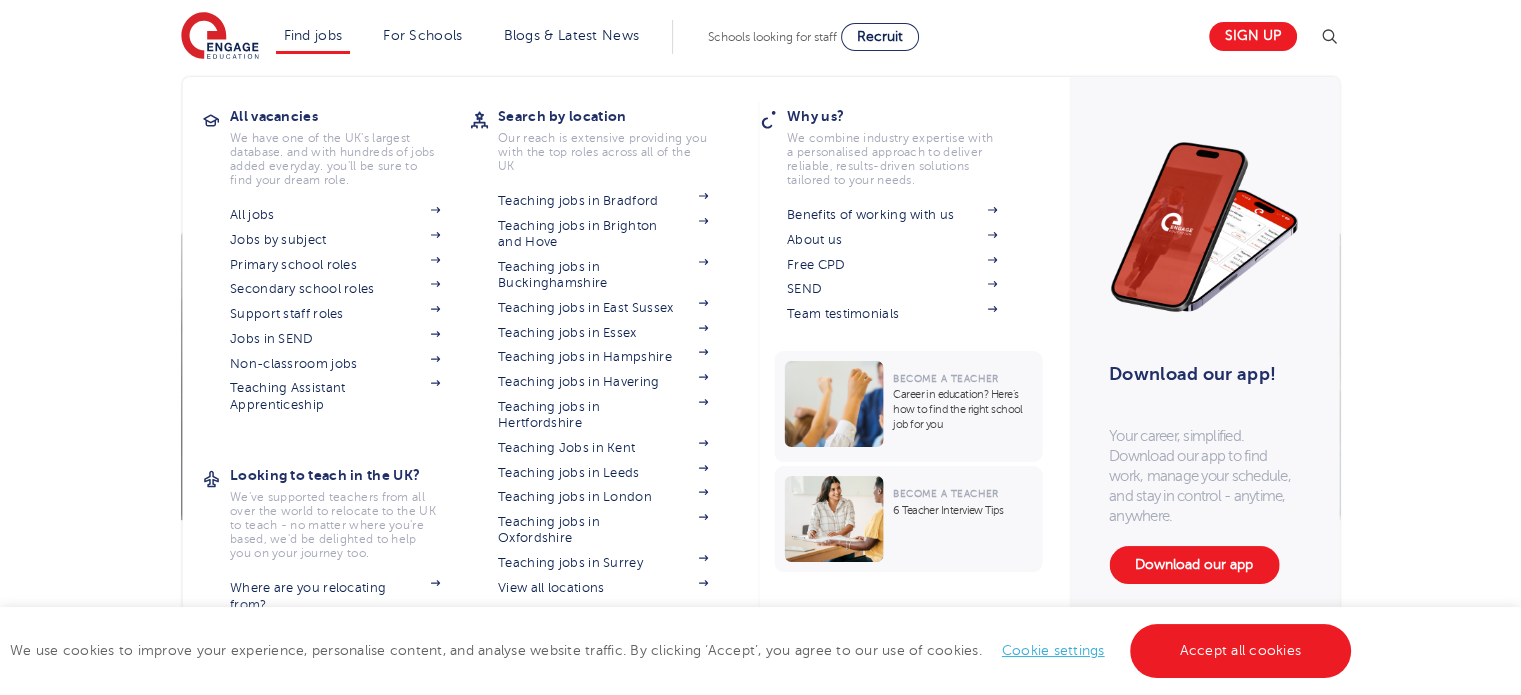 scroll, scrollTop: 700, scrollLeft: 0, axis: vertical 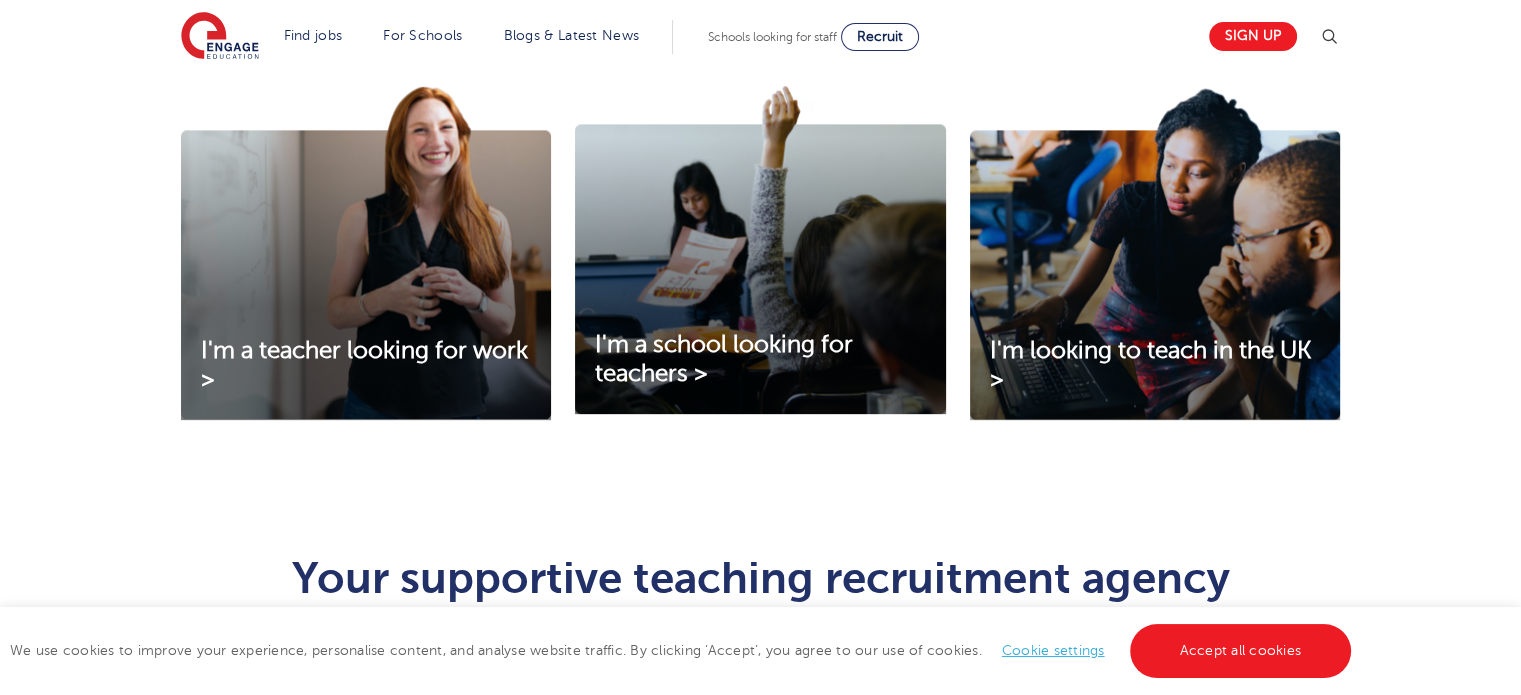 click on "I'm a teacher looking for work  >
I'm a school looking for teachers  >
I'm looking to teach in the UK  >" at bounding box center (760, 279) 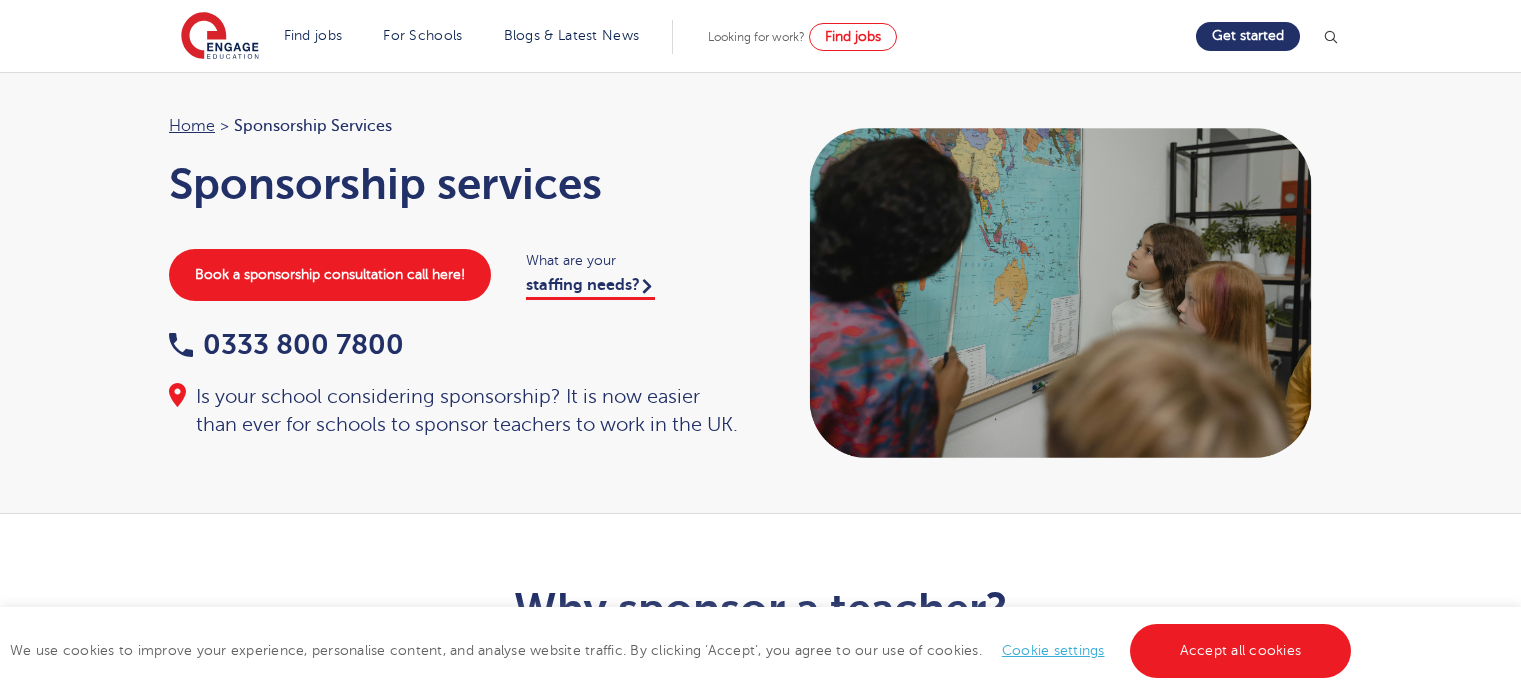 scroll, scrollTop: 0, scrollLeft: 0, axis: both 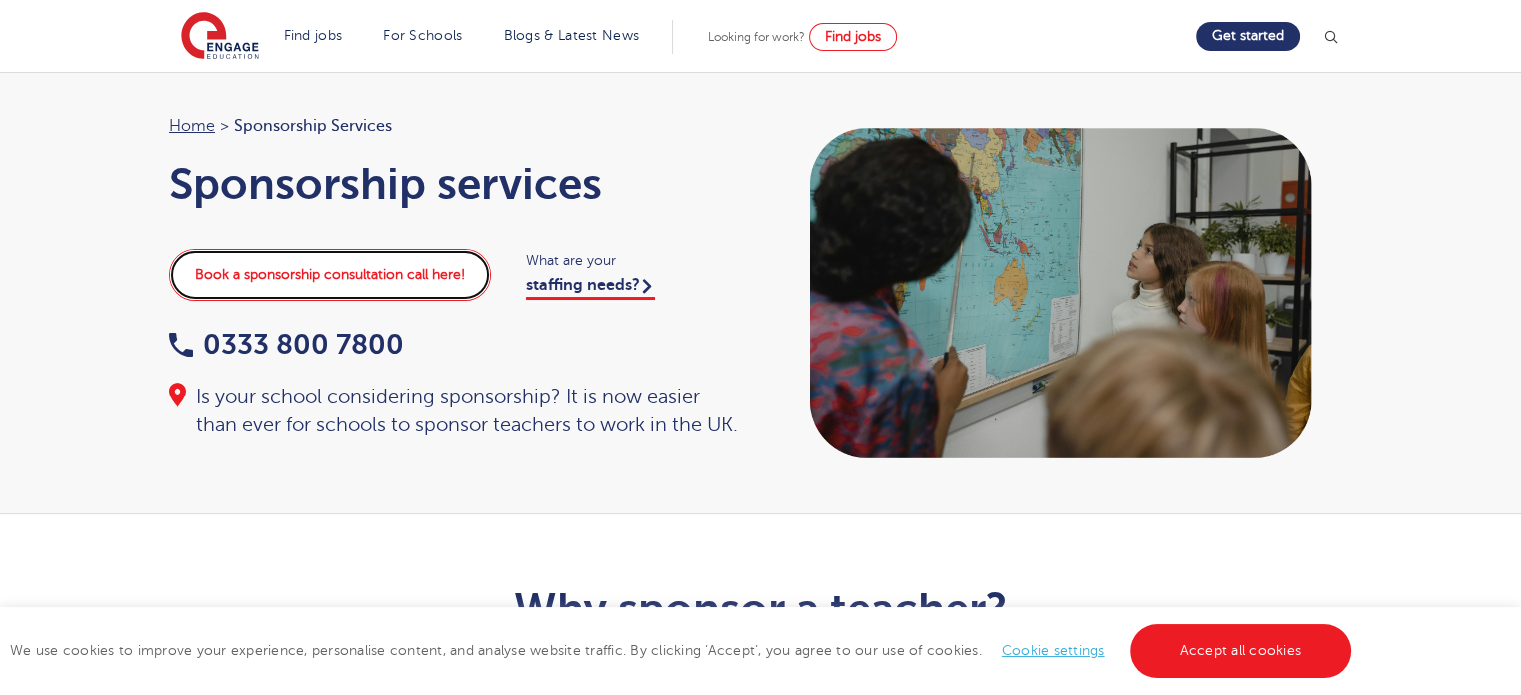 click on "Book a sponsorship consultation call here!" at bounding box center (330, 275) 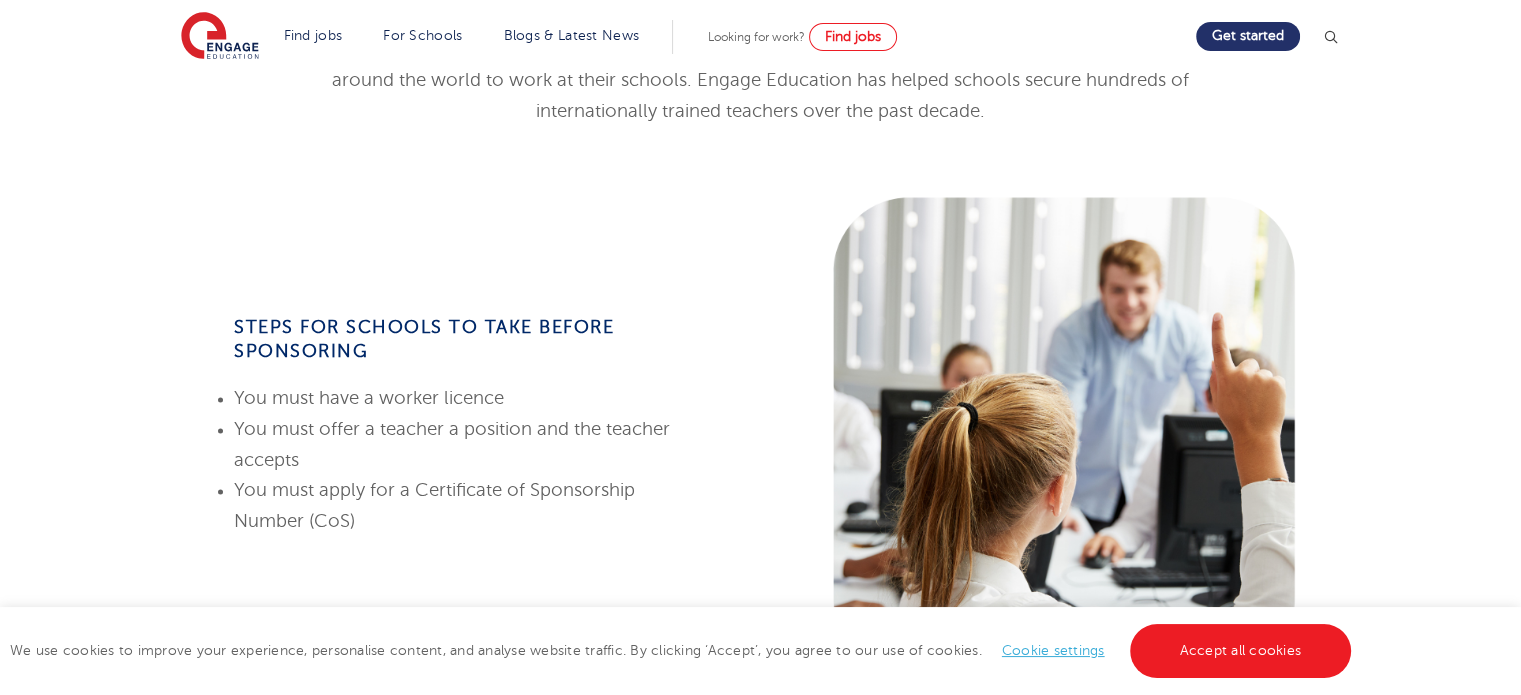 scroll, scrollTop: 700, scrollLeft: 0, axis: vertical 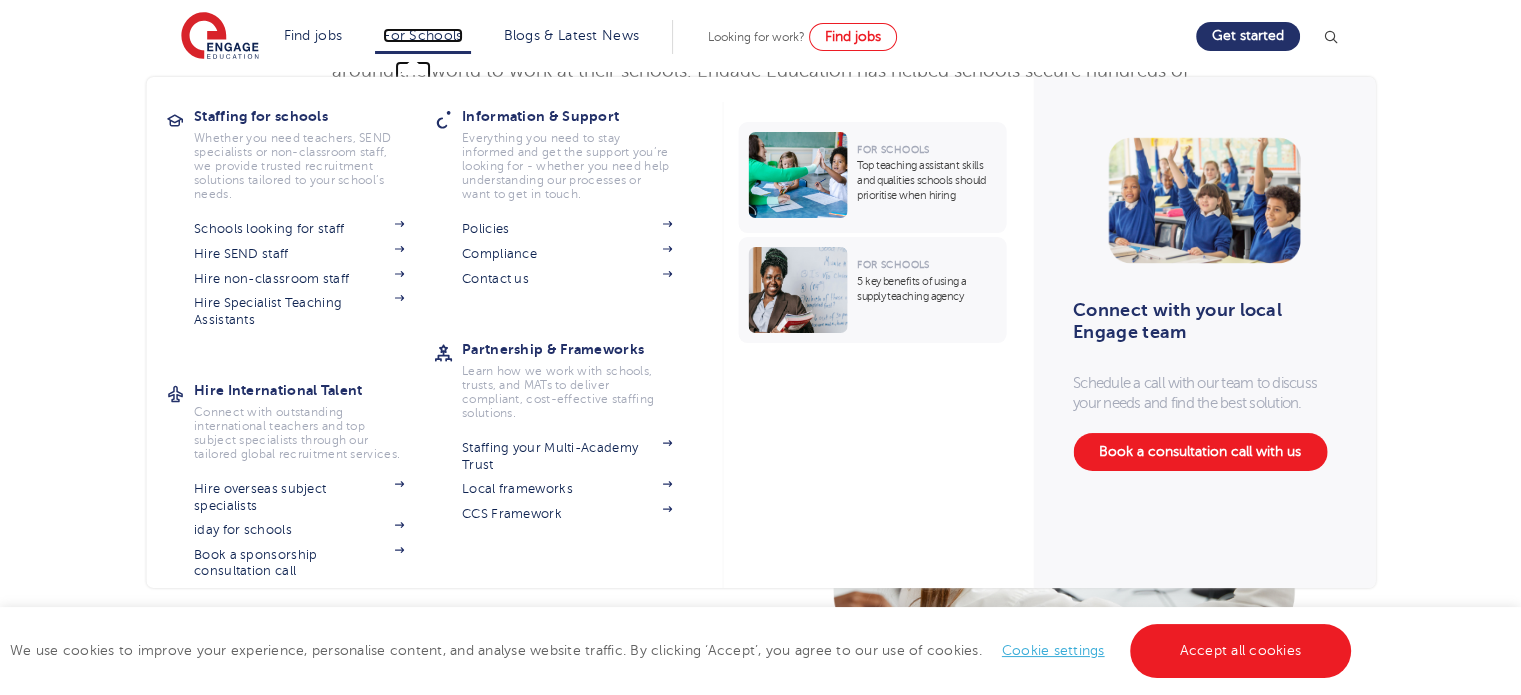 click on "For Schools" at bounding box center (422, 35) 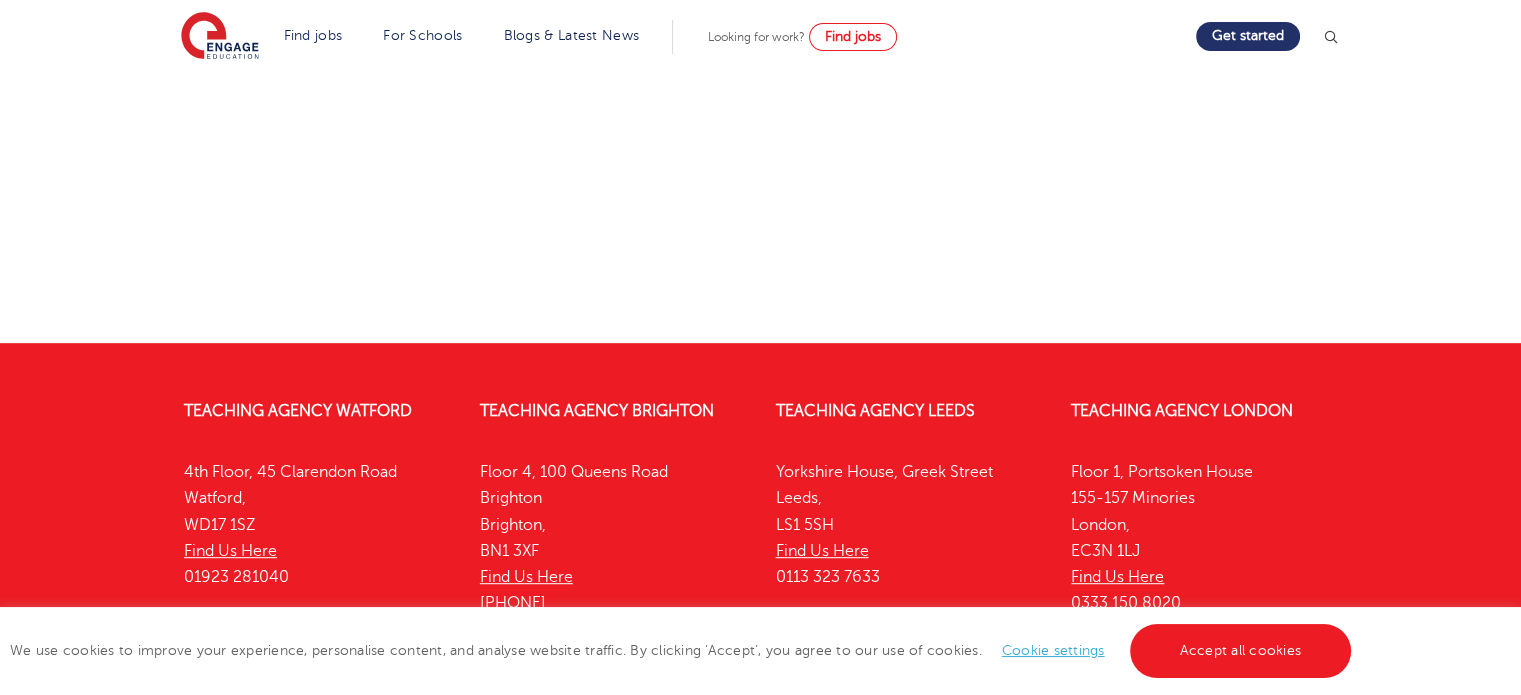scroll, scrollTop: 1000, scrollLeft: 0, axis: vertical 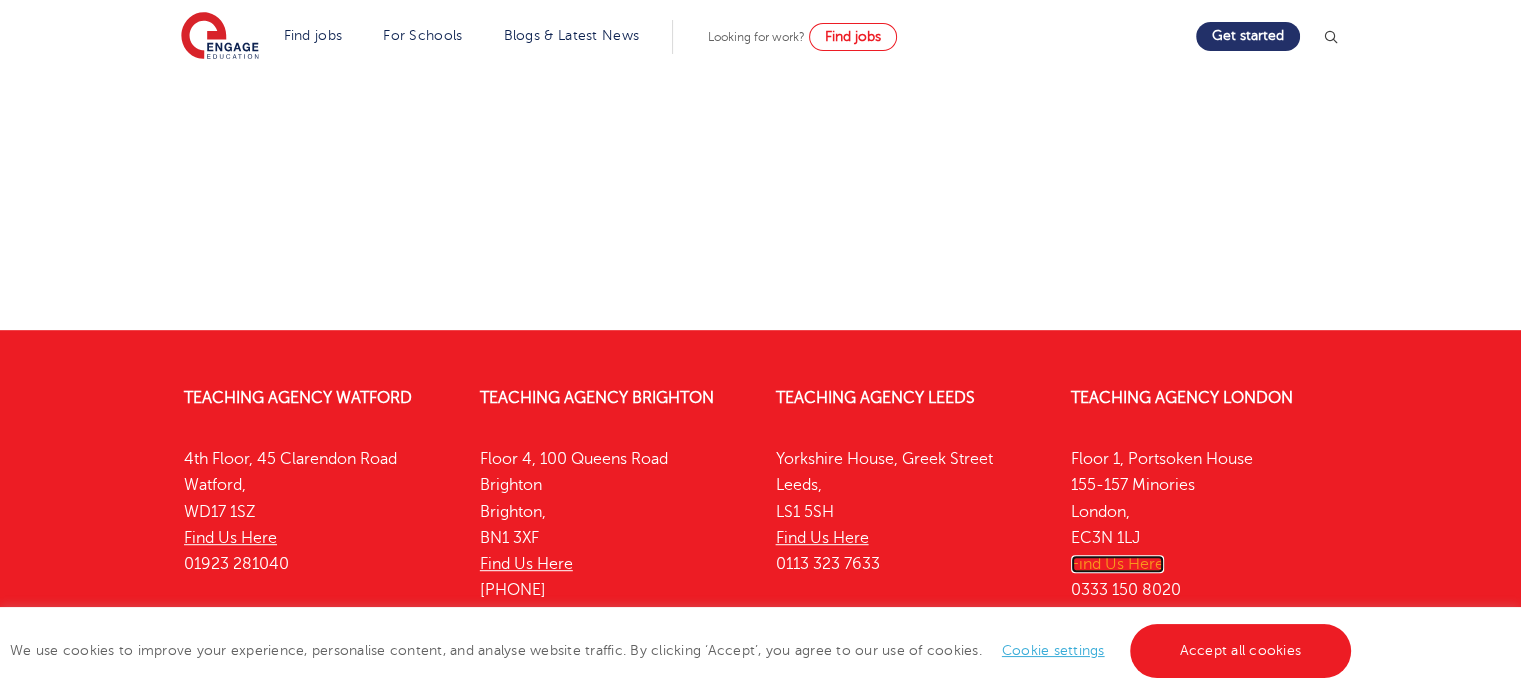 click on "Find Us Here" at bounding box center (1117, 564) 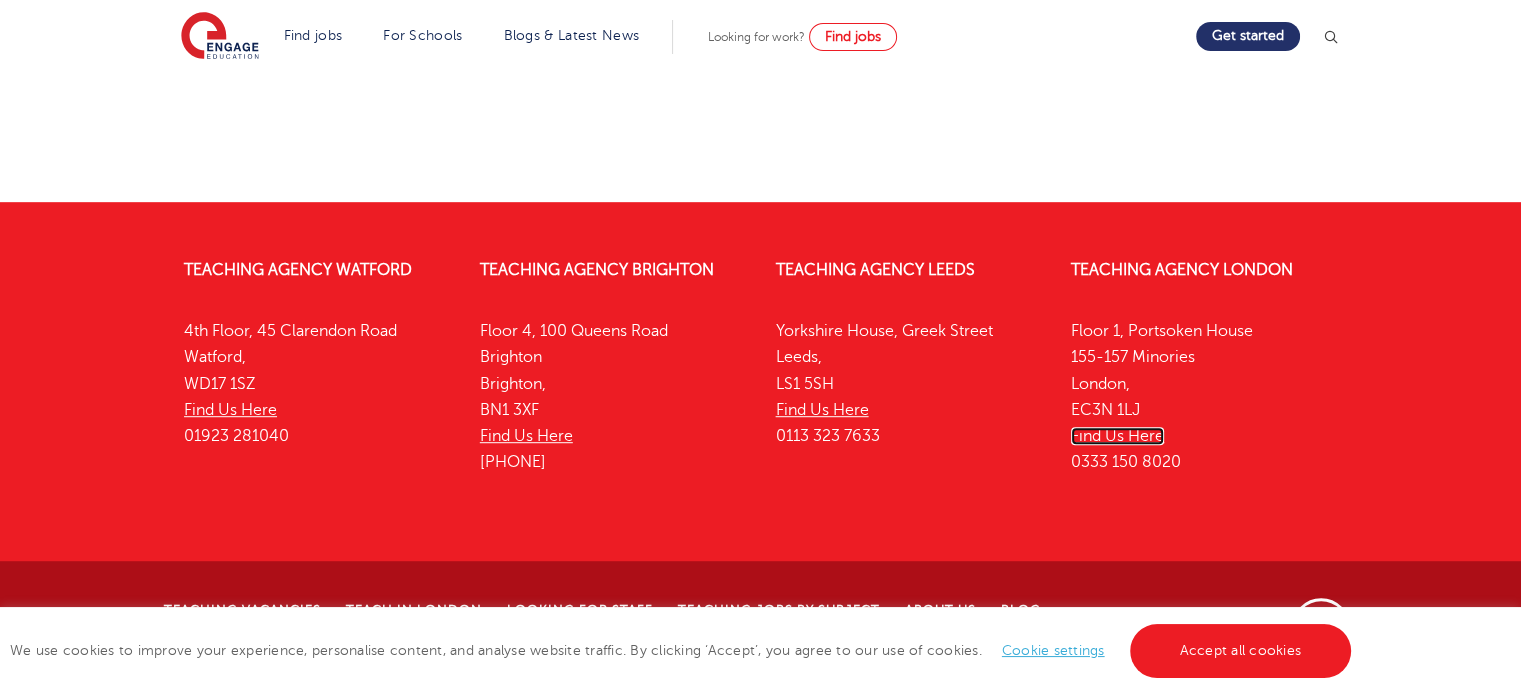 scroll, scrollTop: 628, scrollLeft: 0, axis: vertical 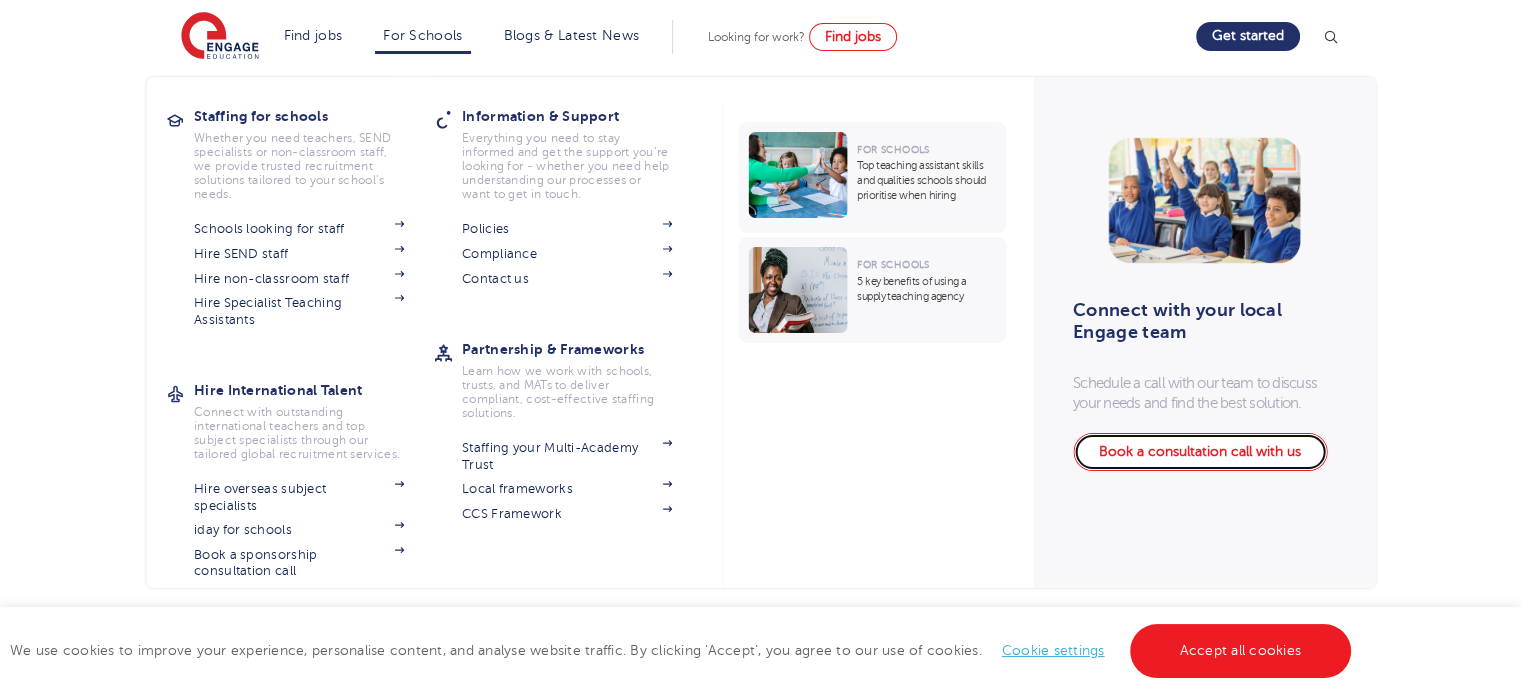 click on "Book a consultation call with us" at bounding box center [1200, 452] 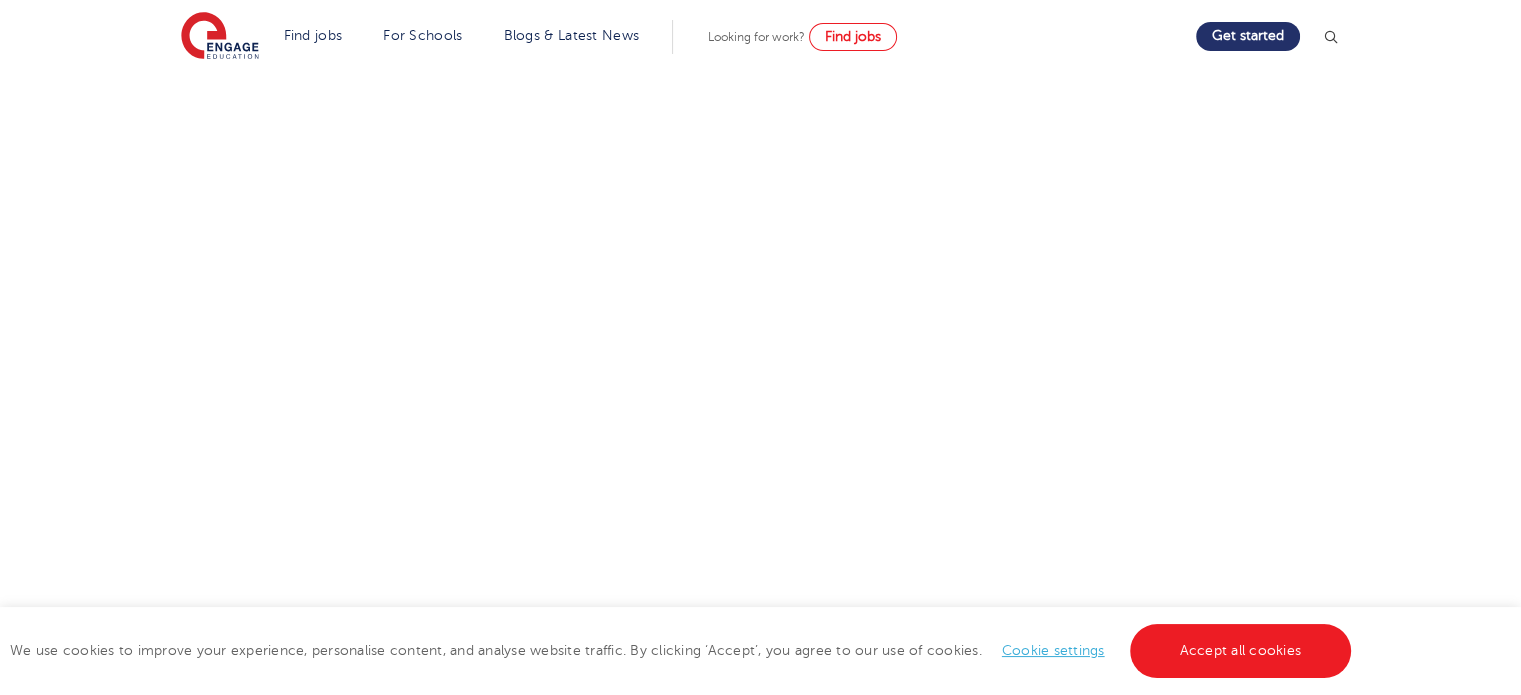 scroll, scrollTop: 600, scrollLeft: 0, axis: vertical 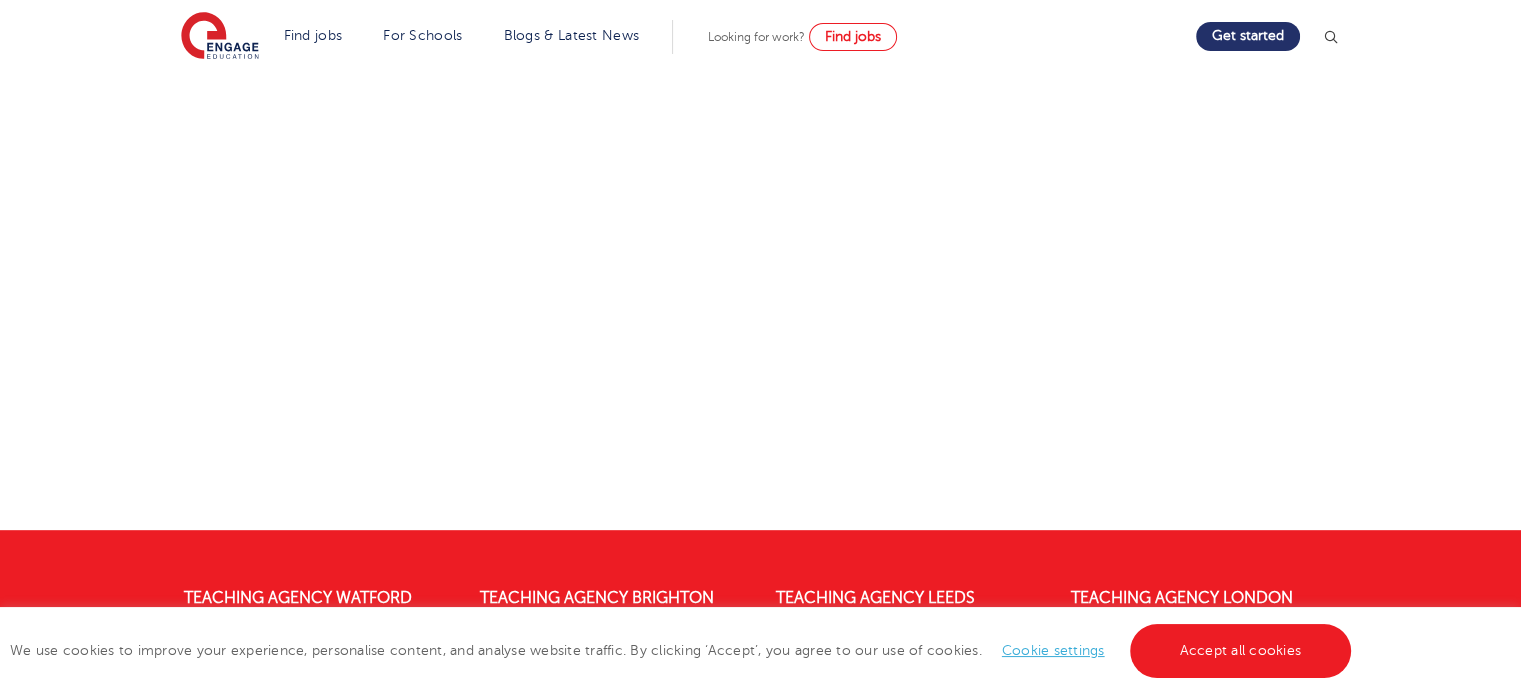 click on "Discuss your needs Use the tool below to book yourself in for a commitment-free consultation call with the Engage team. Our school experts will be able to walk you through our services and explain how to use them for the maximum benefit to your school." at bounding box center (760, 22) 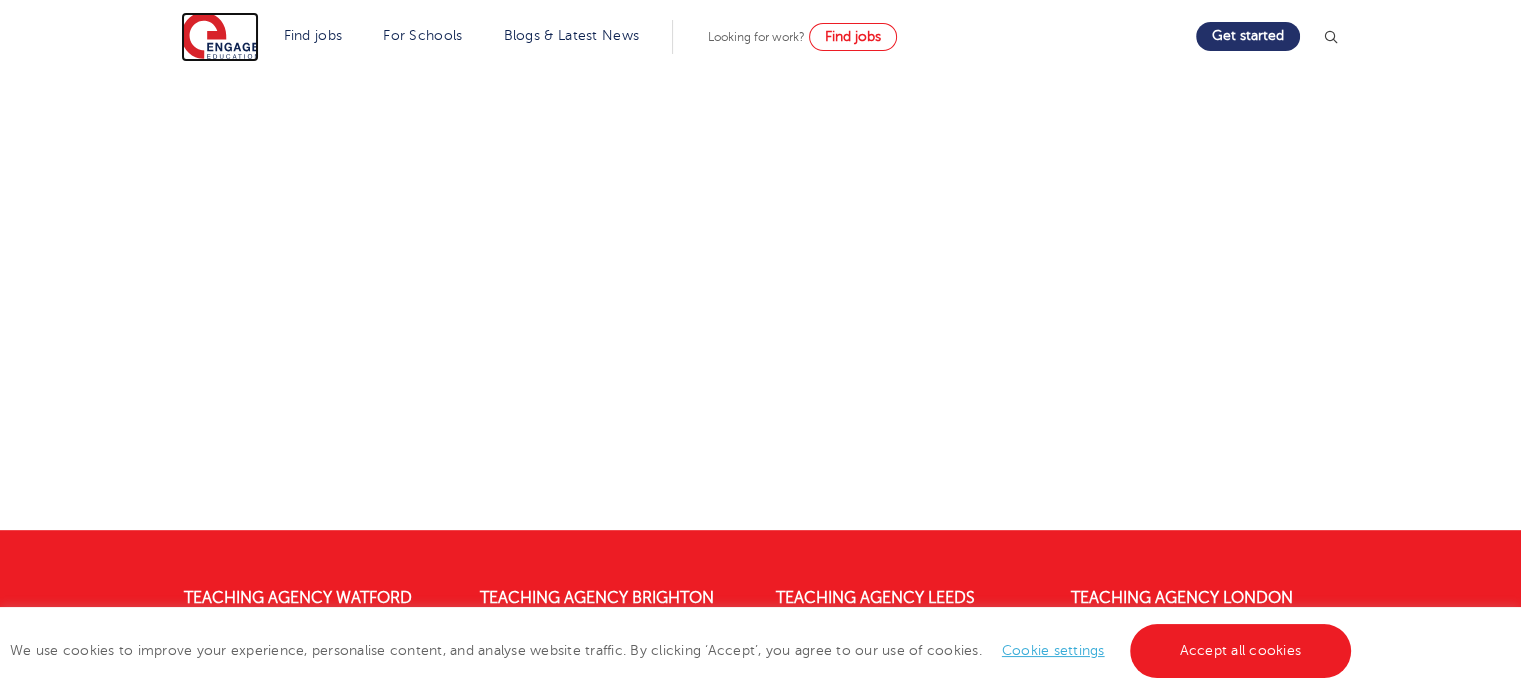click at bounding box center (220, 37) 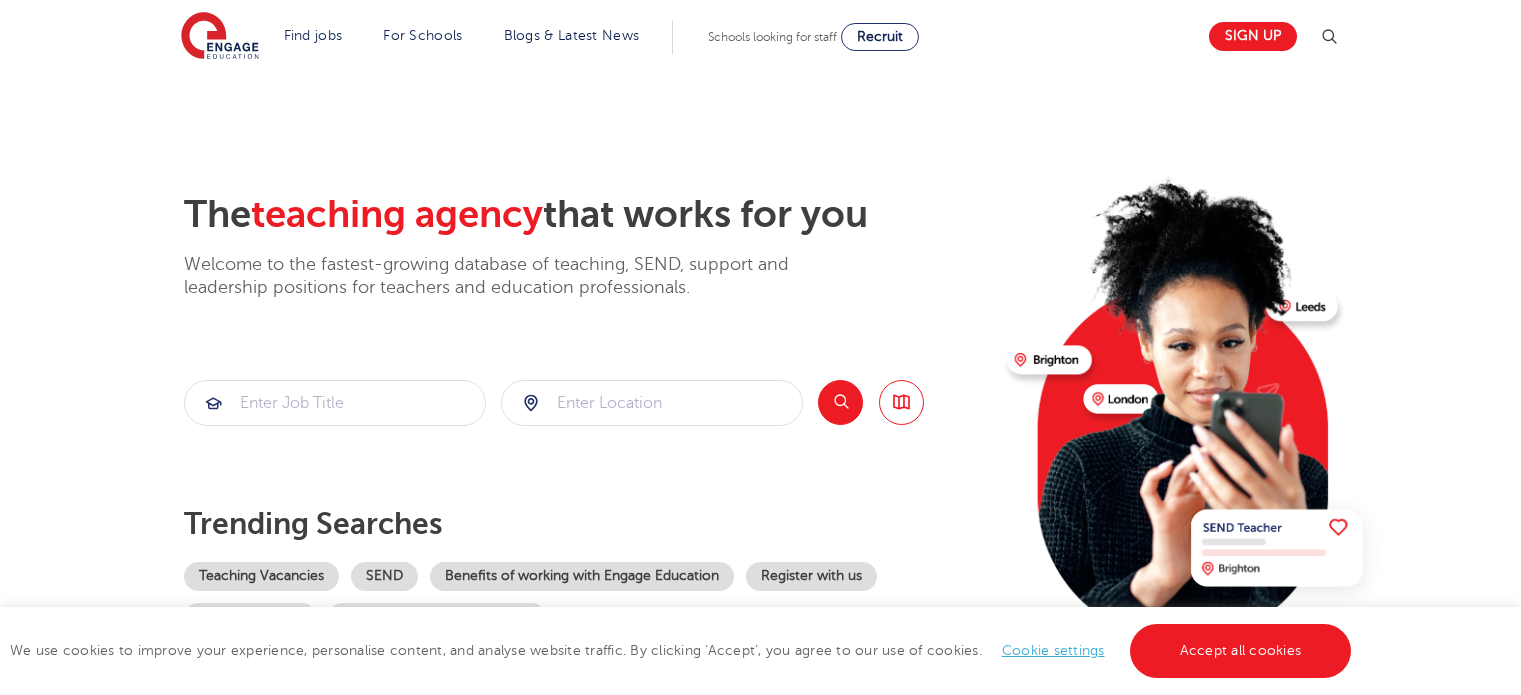 scroll, scrollTop: 0, scrollLeft: 0, axis: both 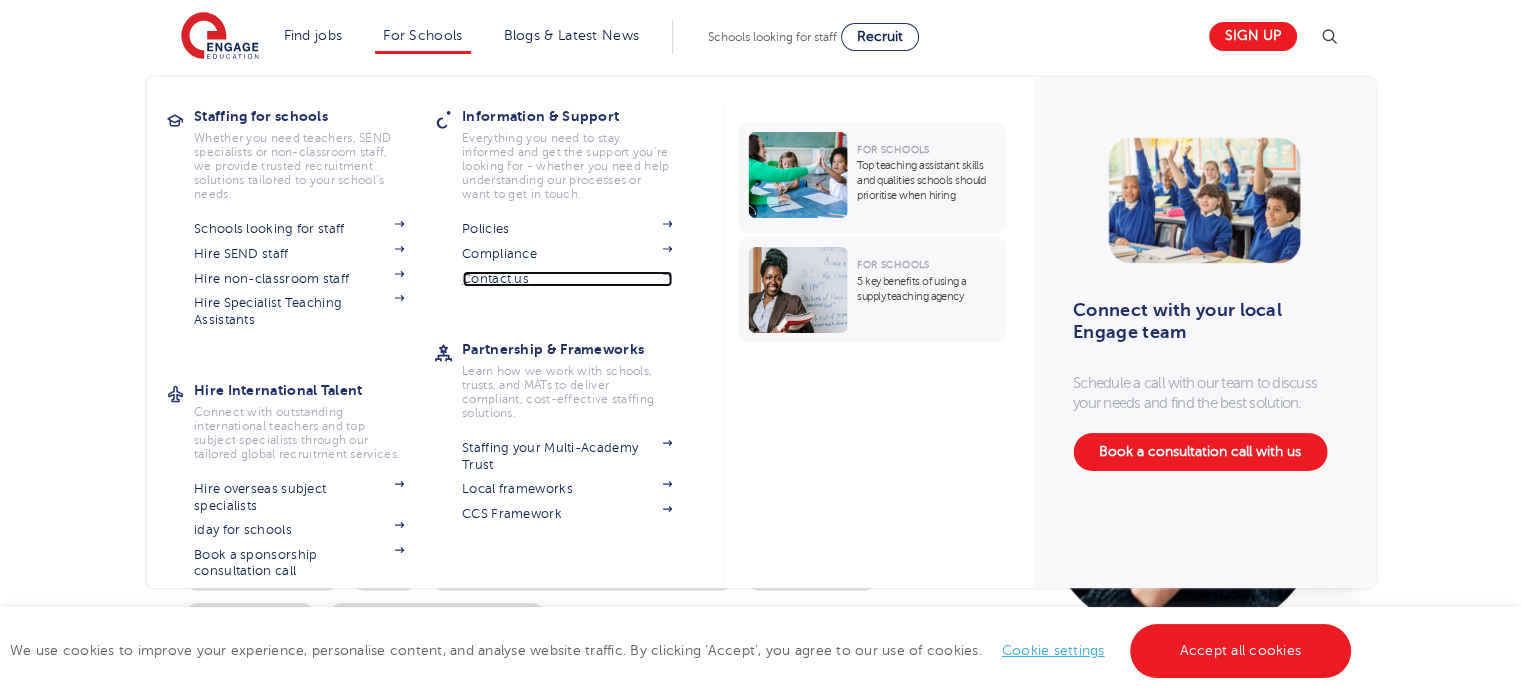 click on "Contact us" at bounding box center [567, 279] 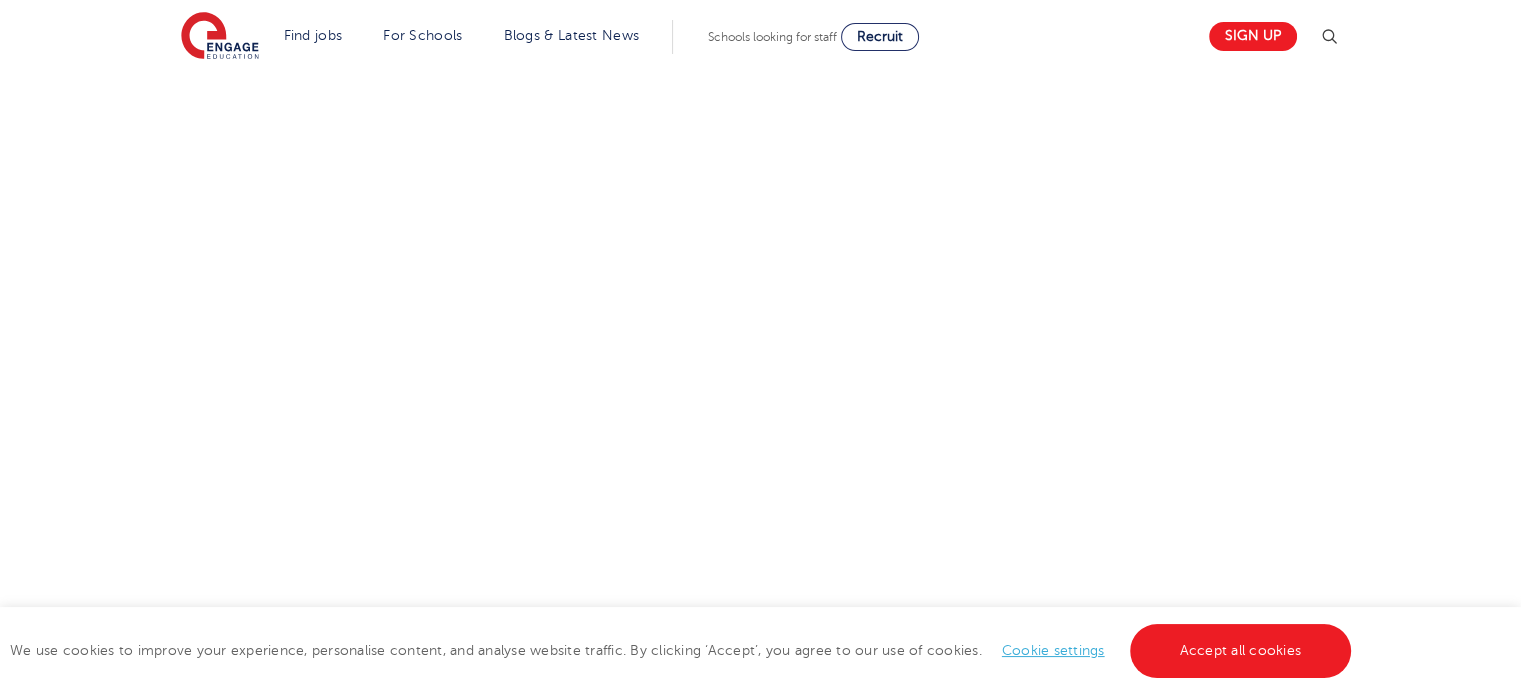 scroll, scrollTop: 600, scrollLeft: 0, axis: vertical 